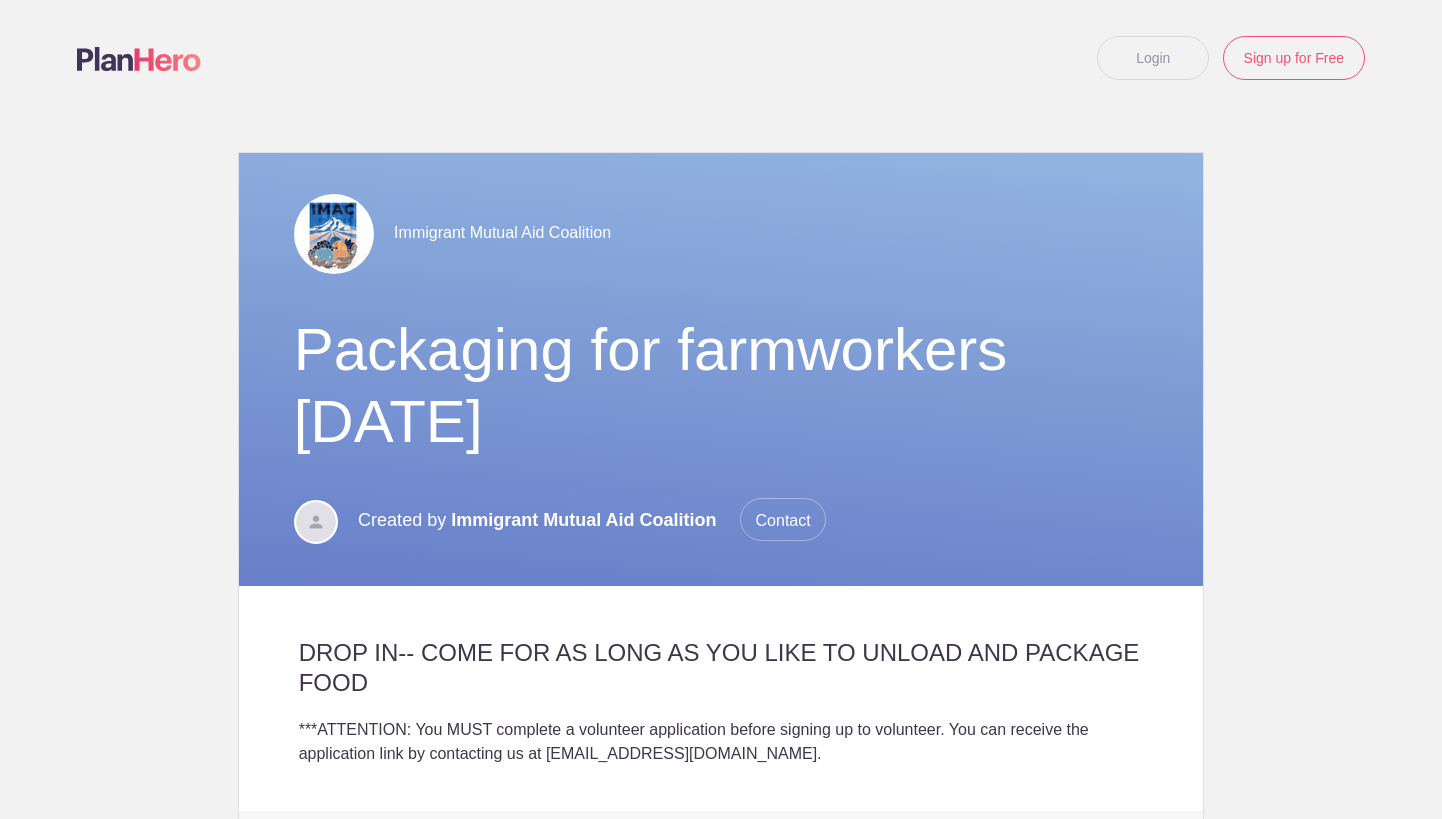 scroll, scrollTop: 0, scrollLeft: 0, axis: both 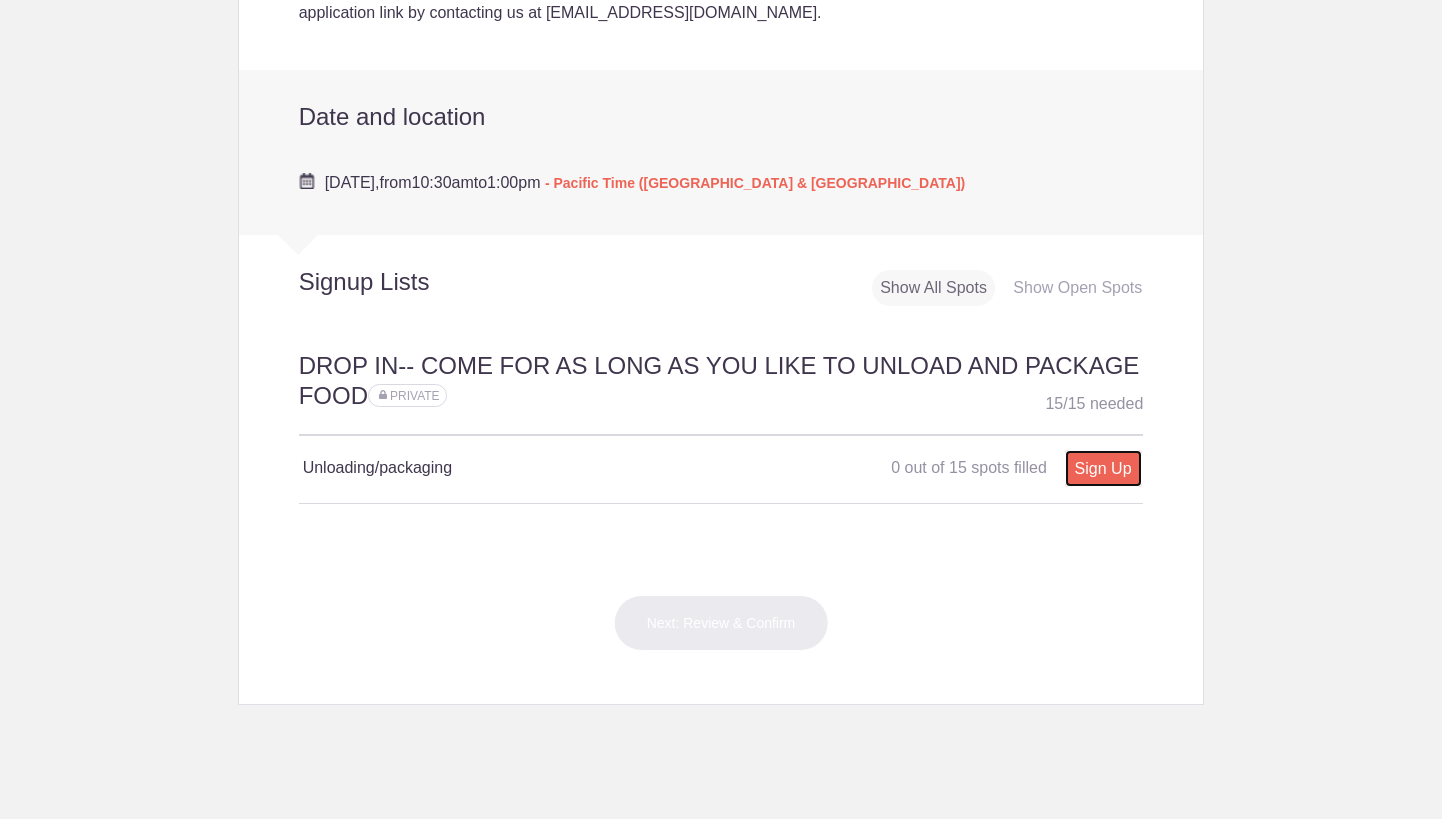 click on "Sign Up" at bounding box center (1103, 468) 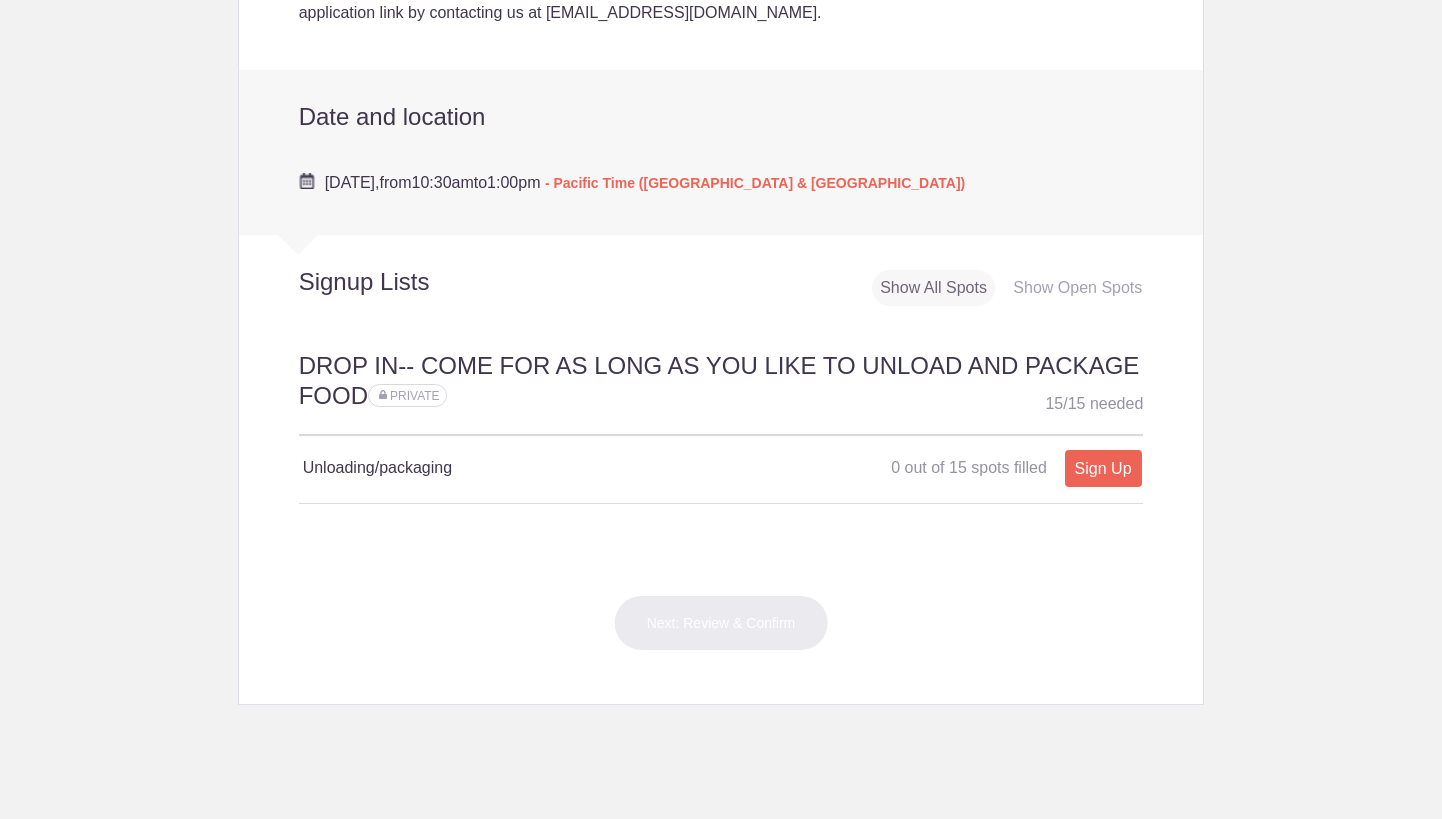 type on "1" 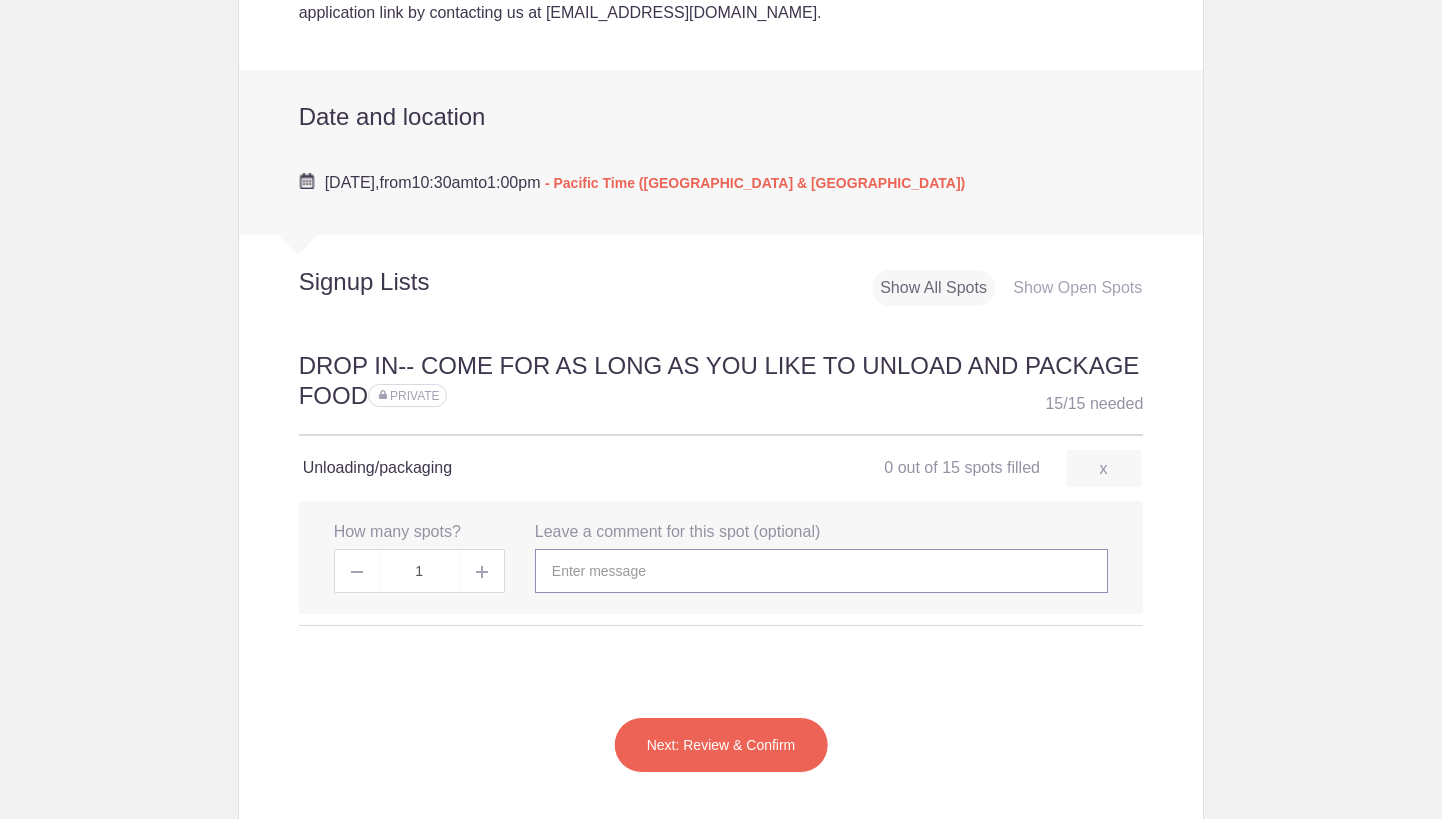 click at bounding box center (821, 571) 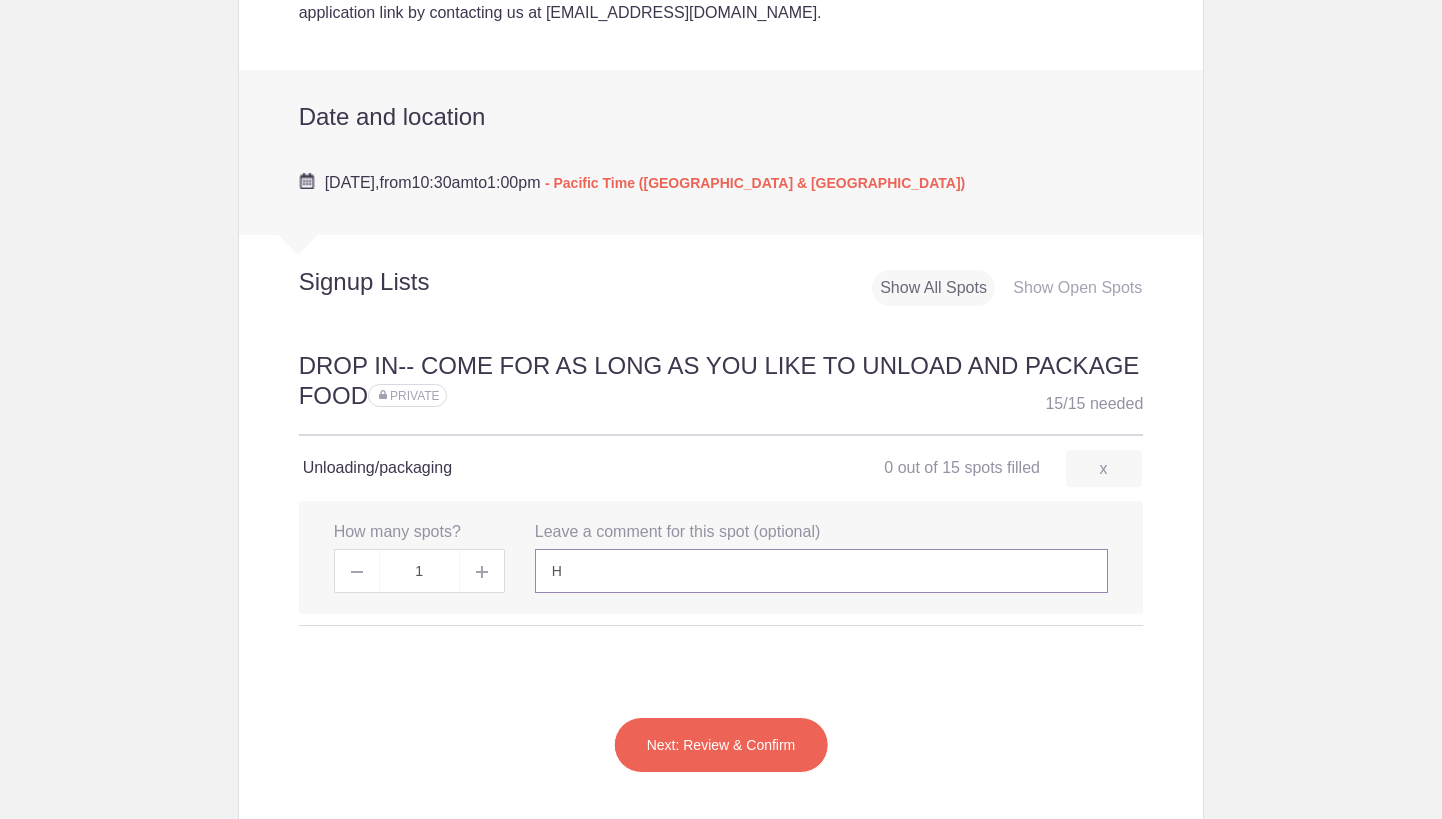 type 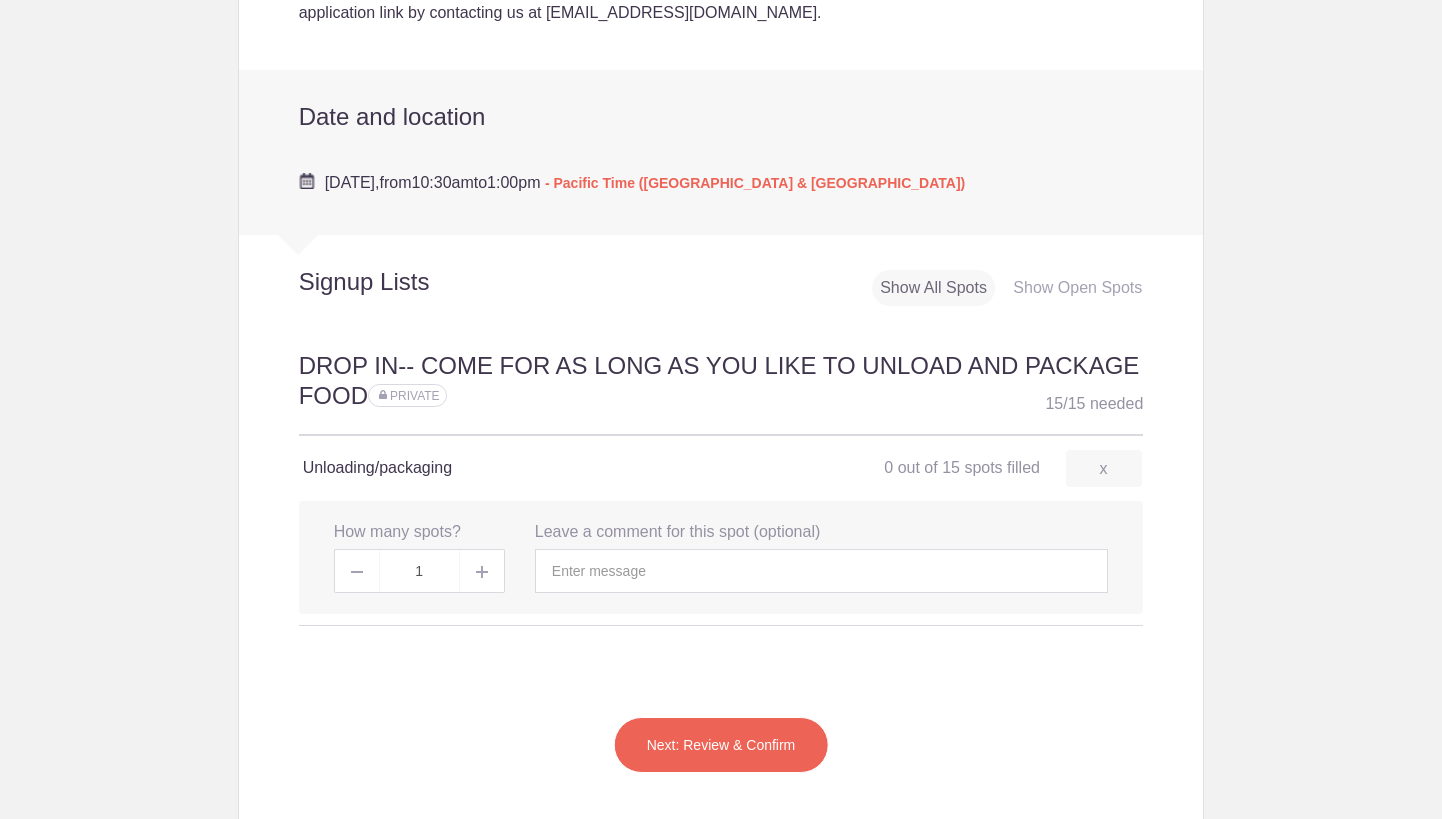 click on "Next: Review & Confirm" at bounding box center [721, 745] 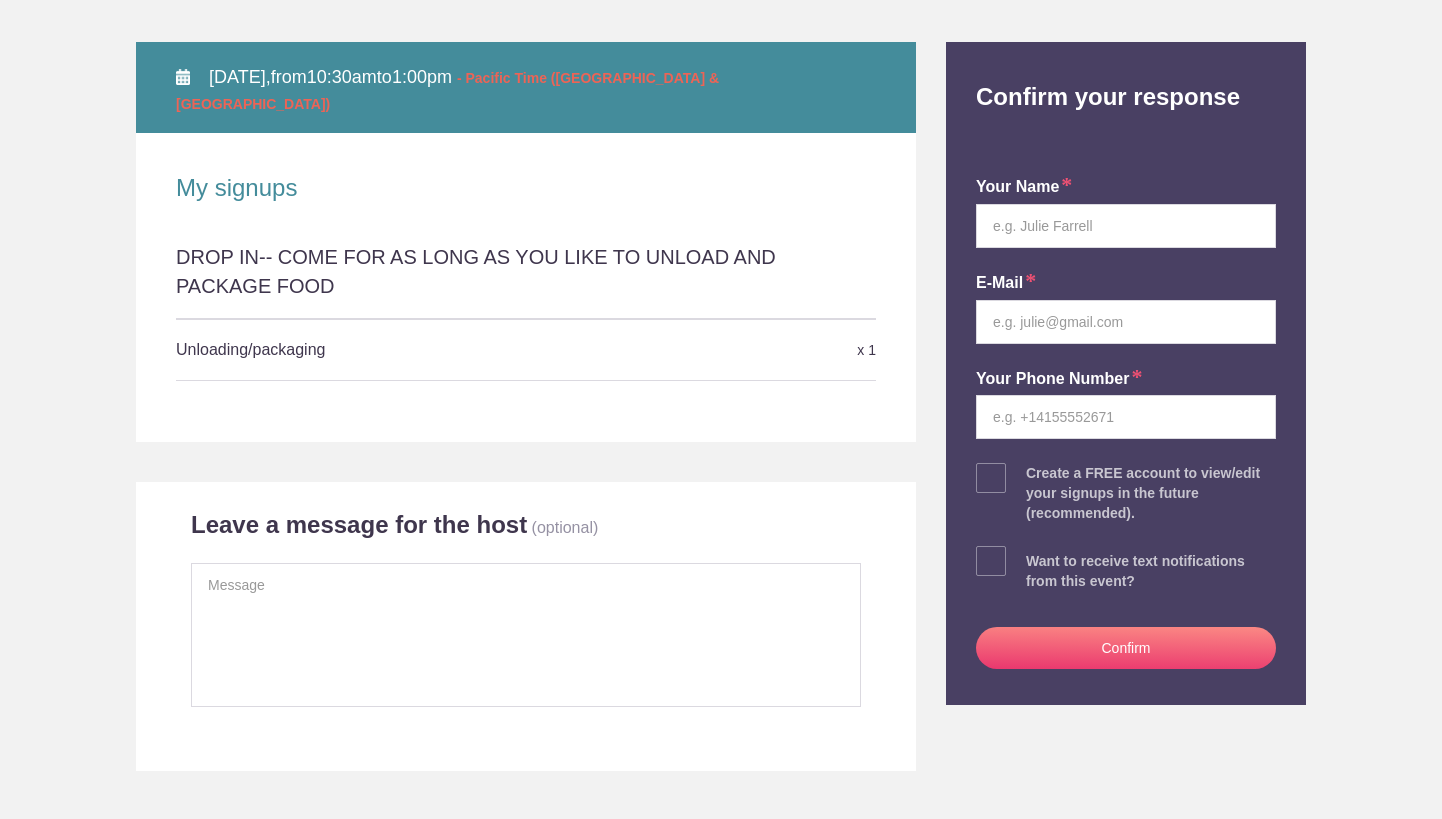 scroll, scrollTop: 184, scrollLeft: 0, axis: vertical 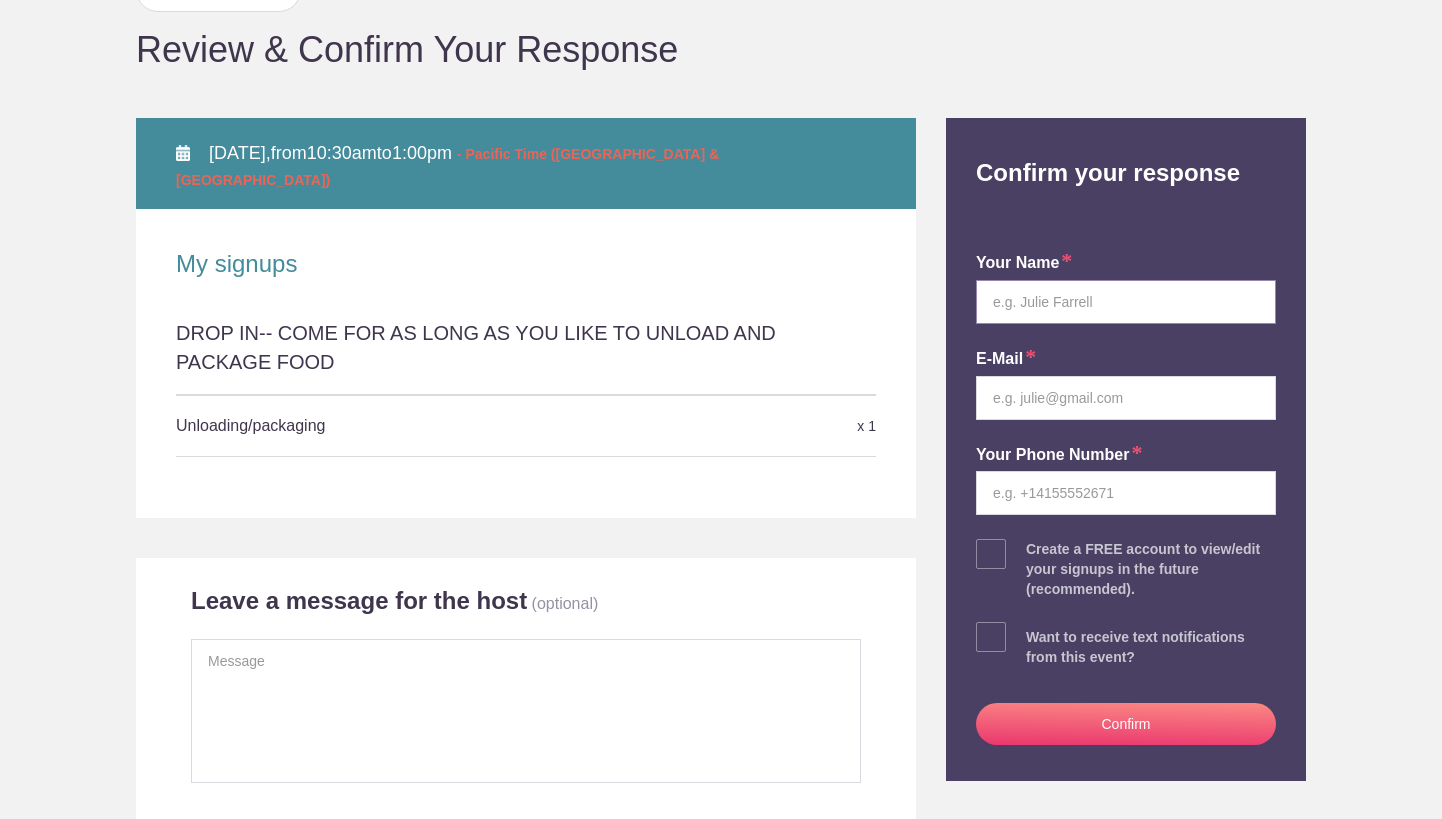 click at bounding box center (1126, 302) 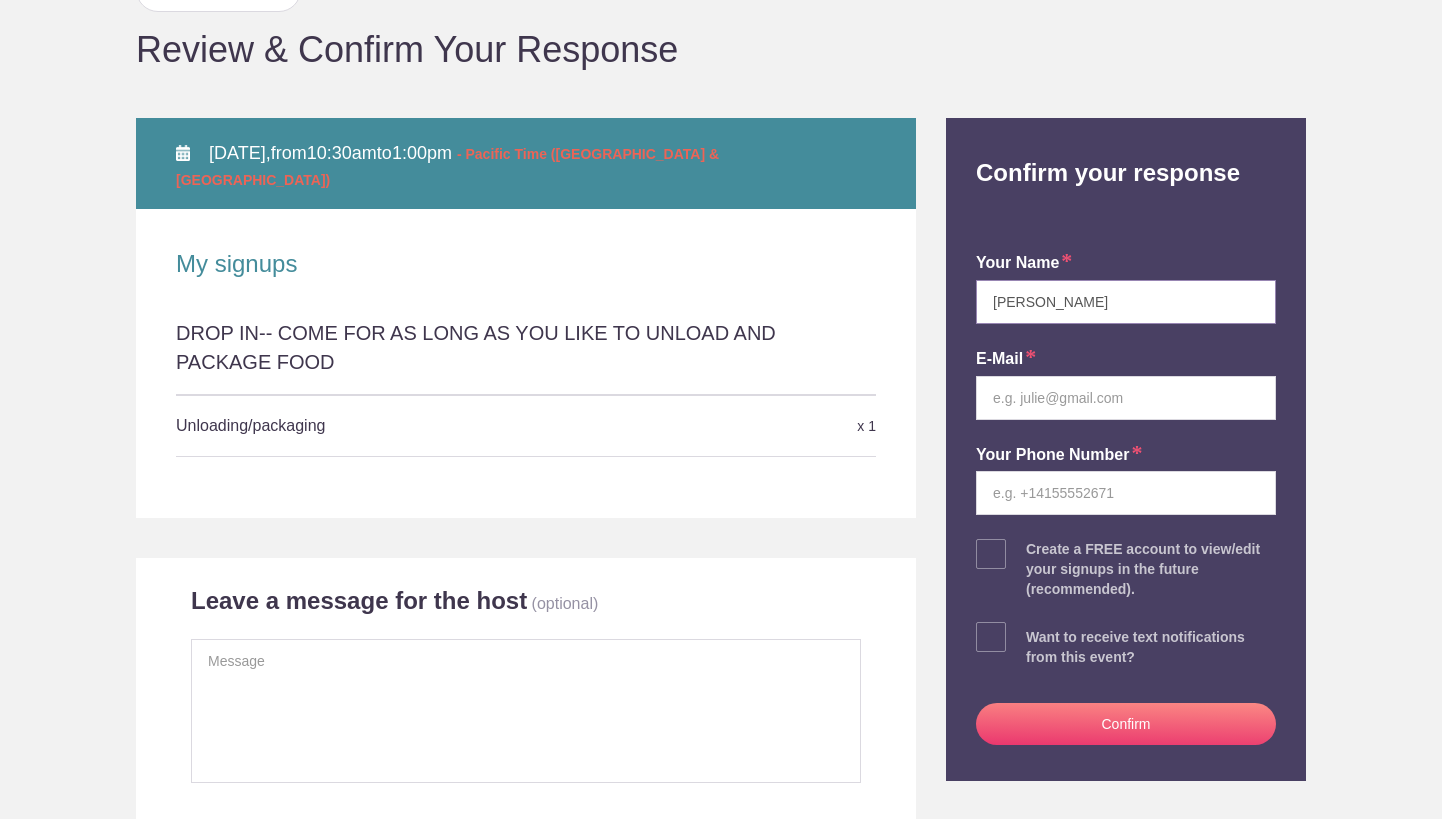 type on "Harriet Steinberg" 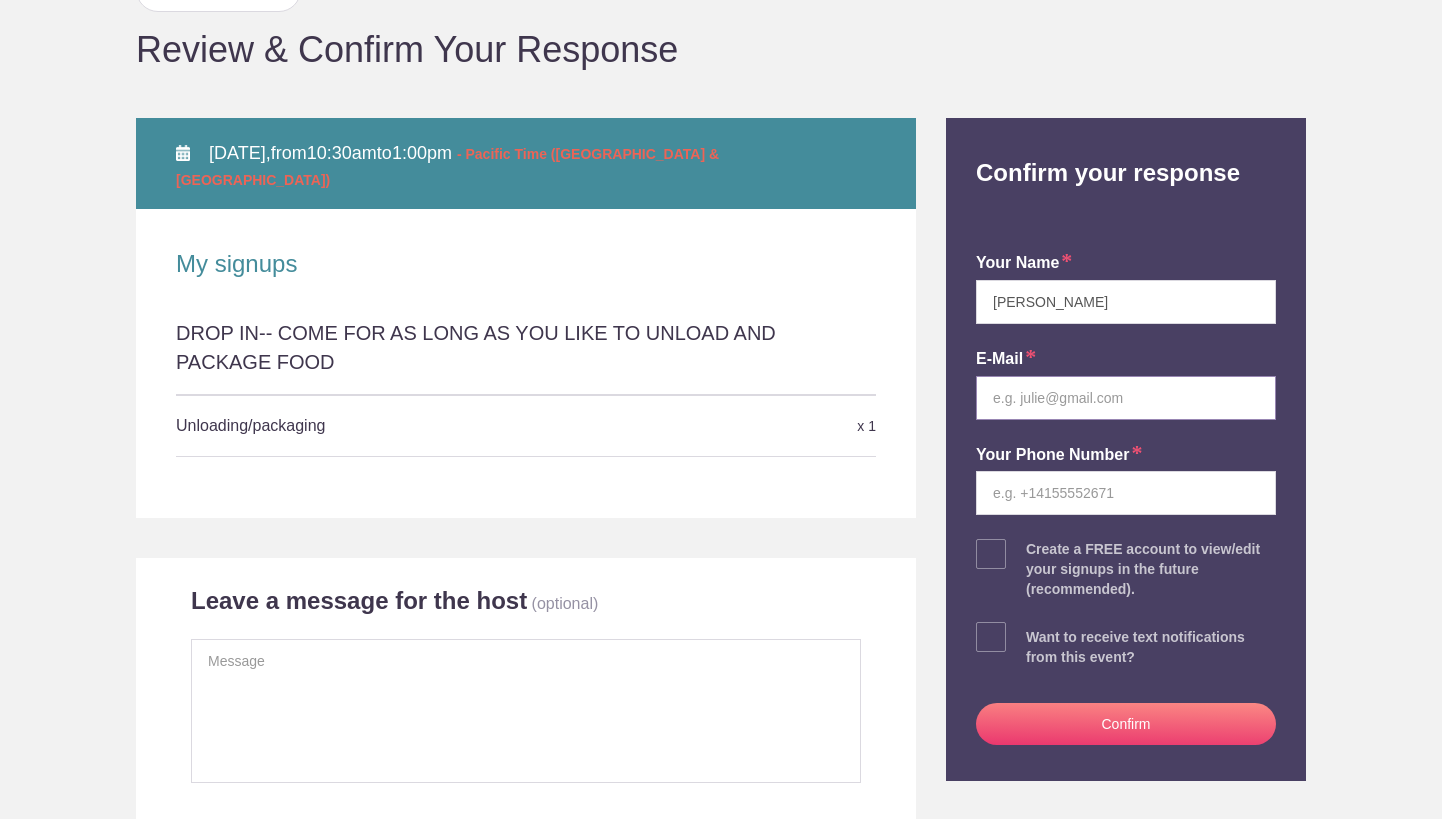 click at bounding box center (1126, 398) 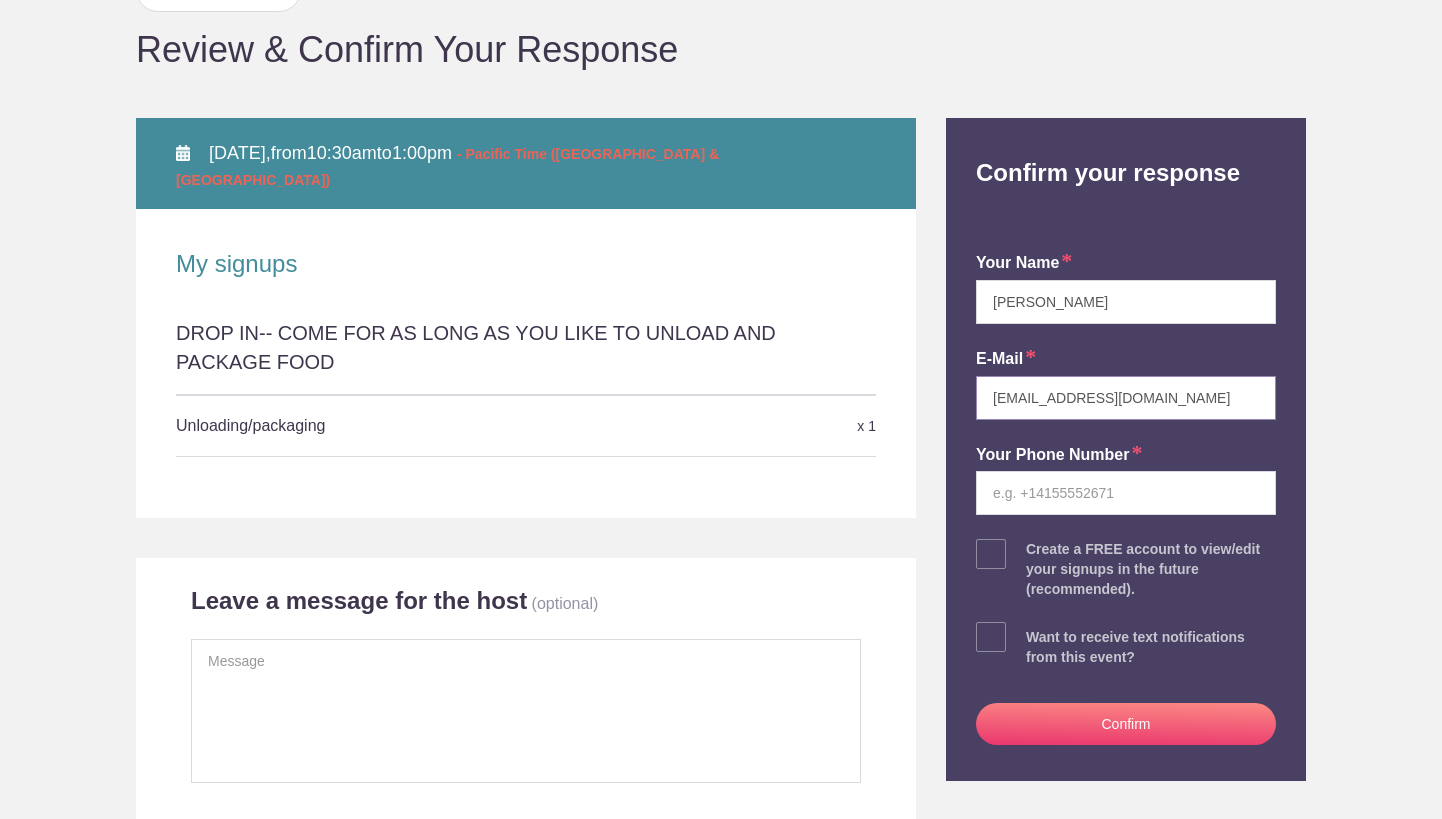 type on "harriet25@me.com" 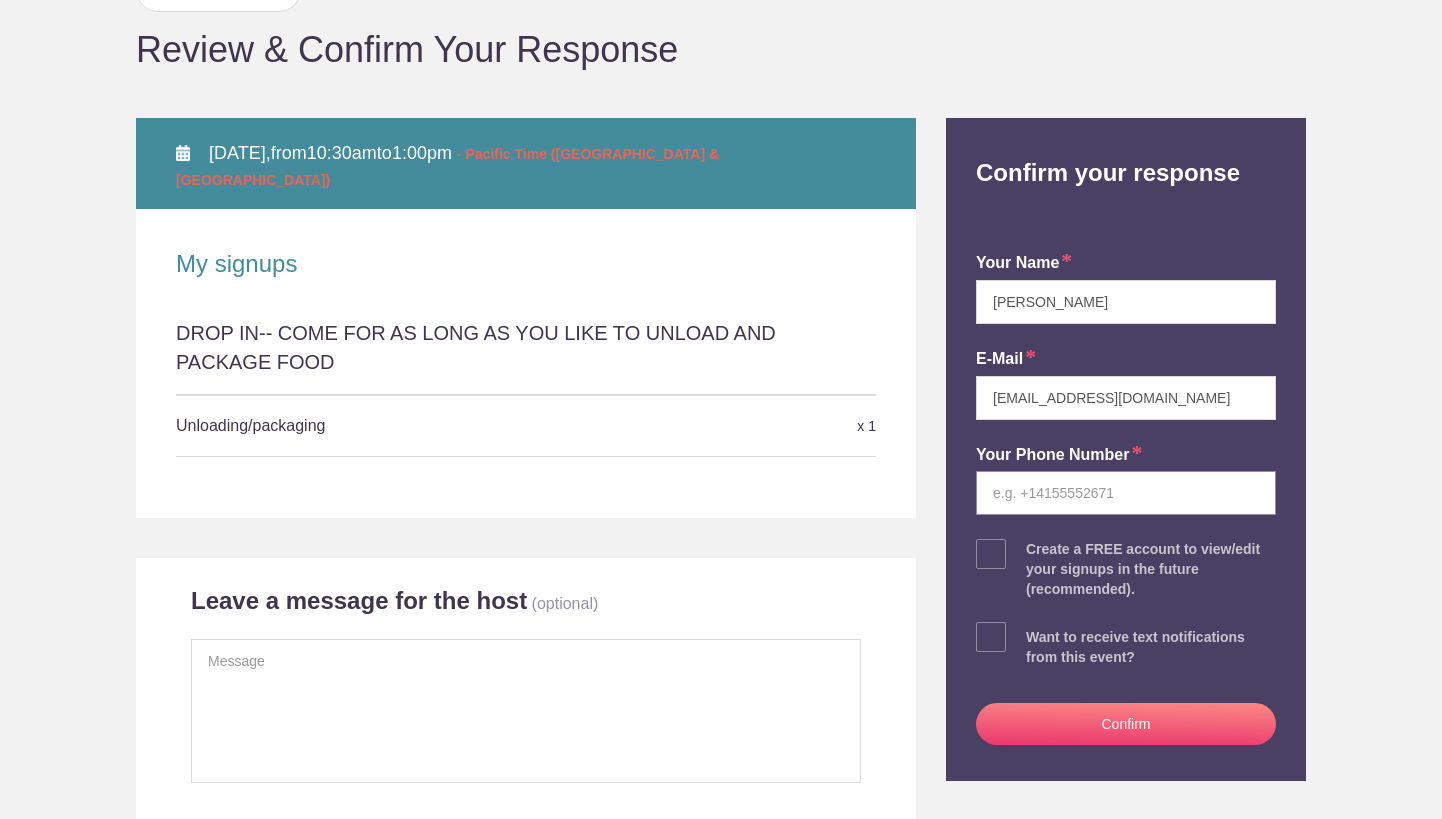click at bounding box center [1126, 493] 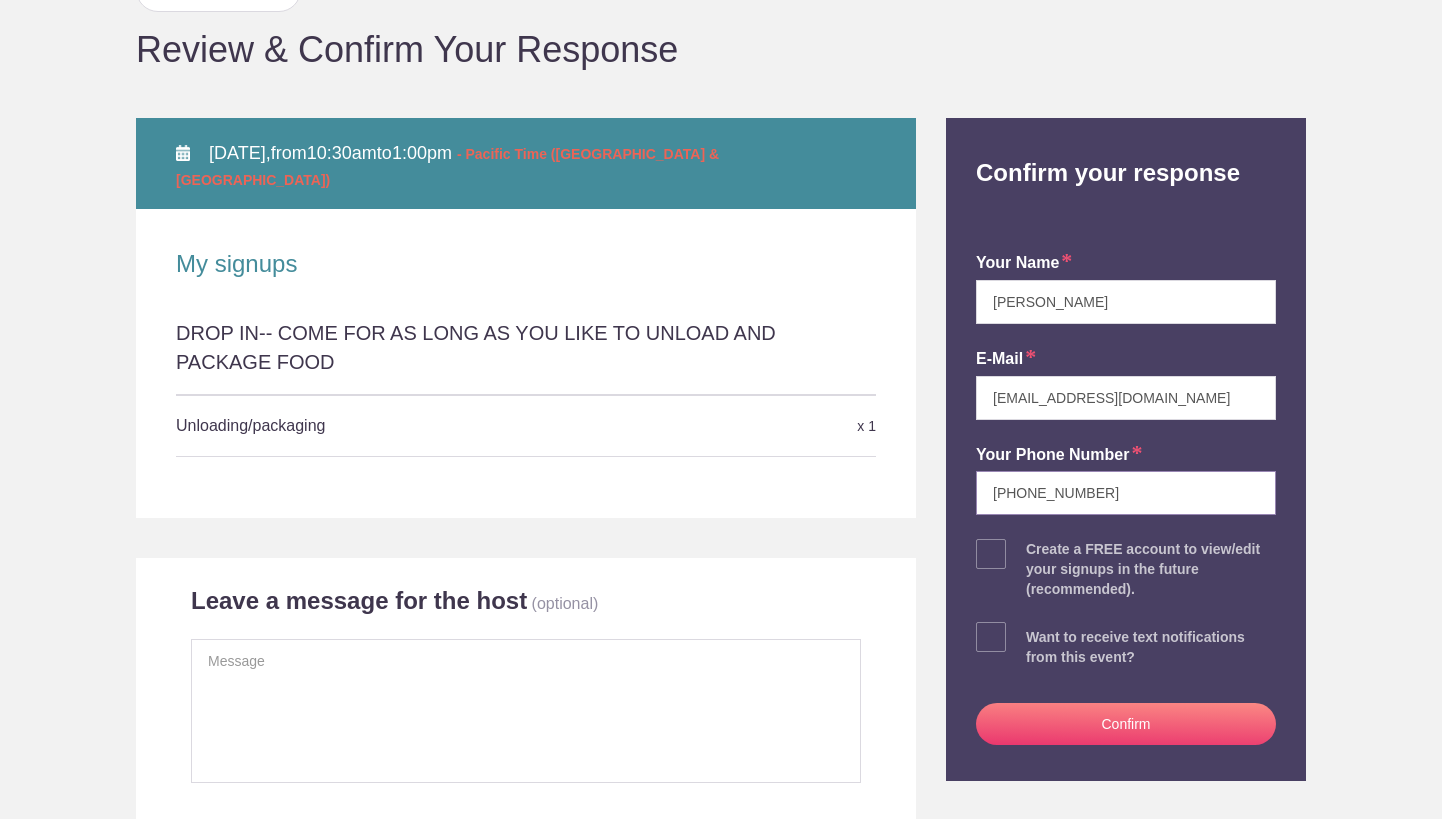 type on "503 970-6969" 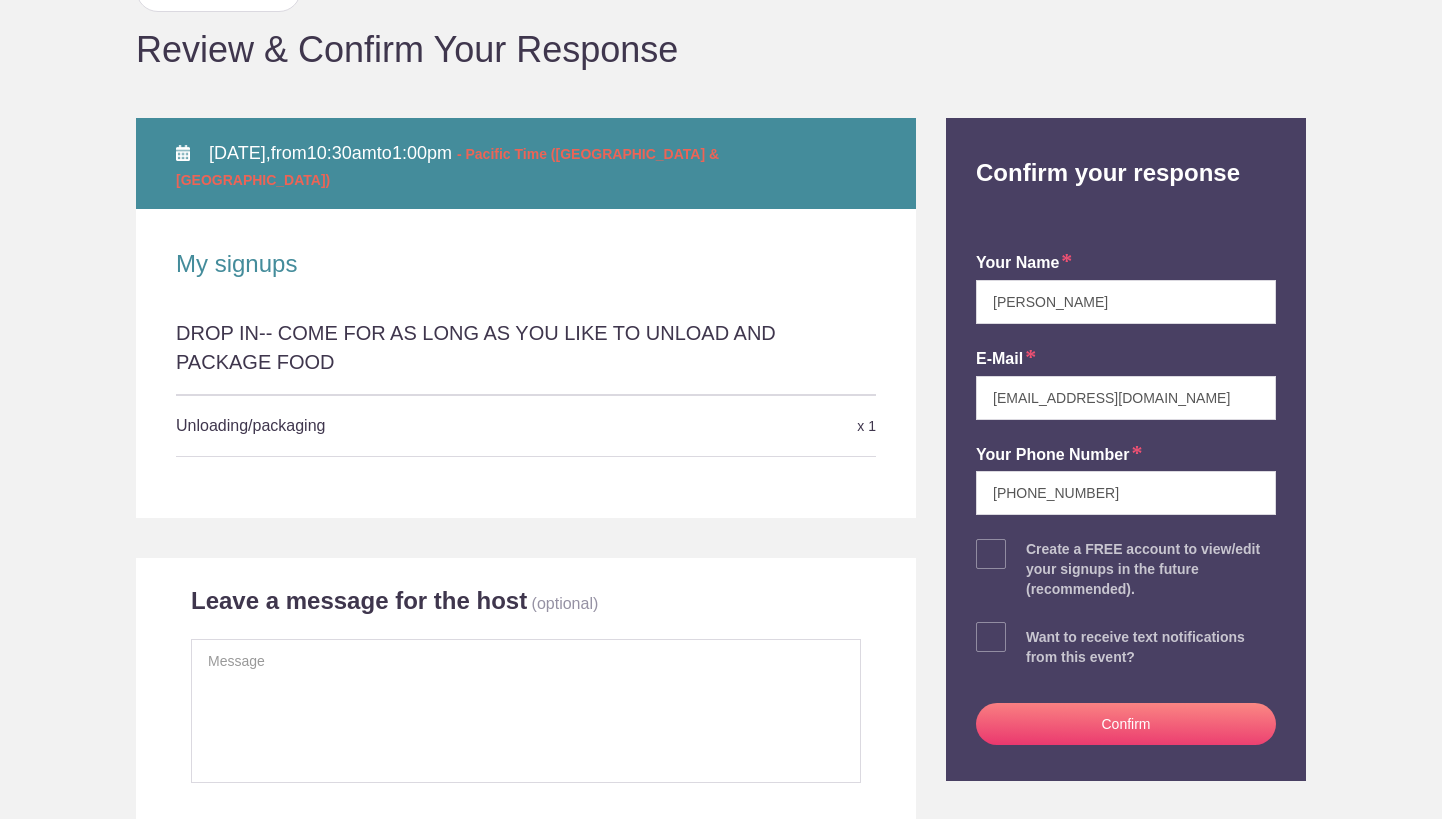 click on "Confirm" at bounding box center (1126, 724) 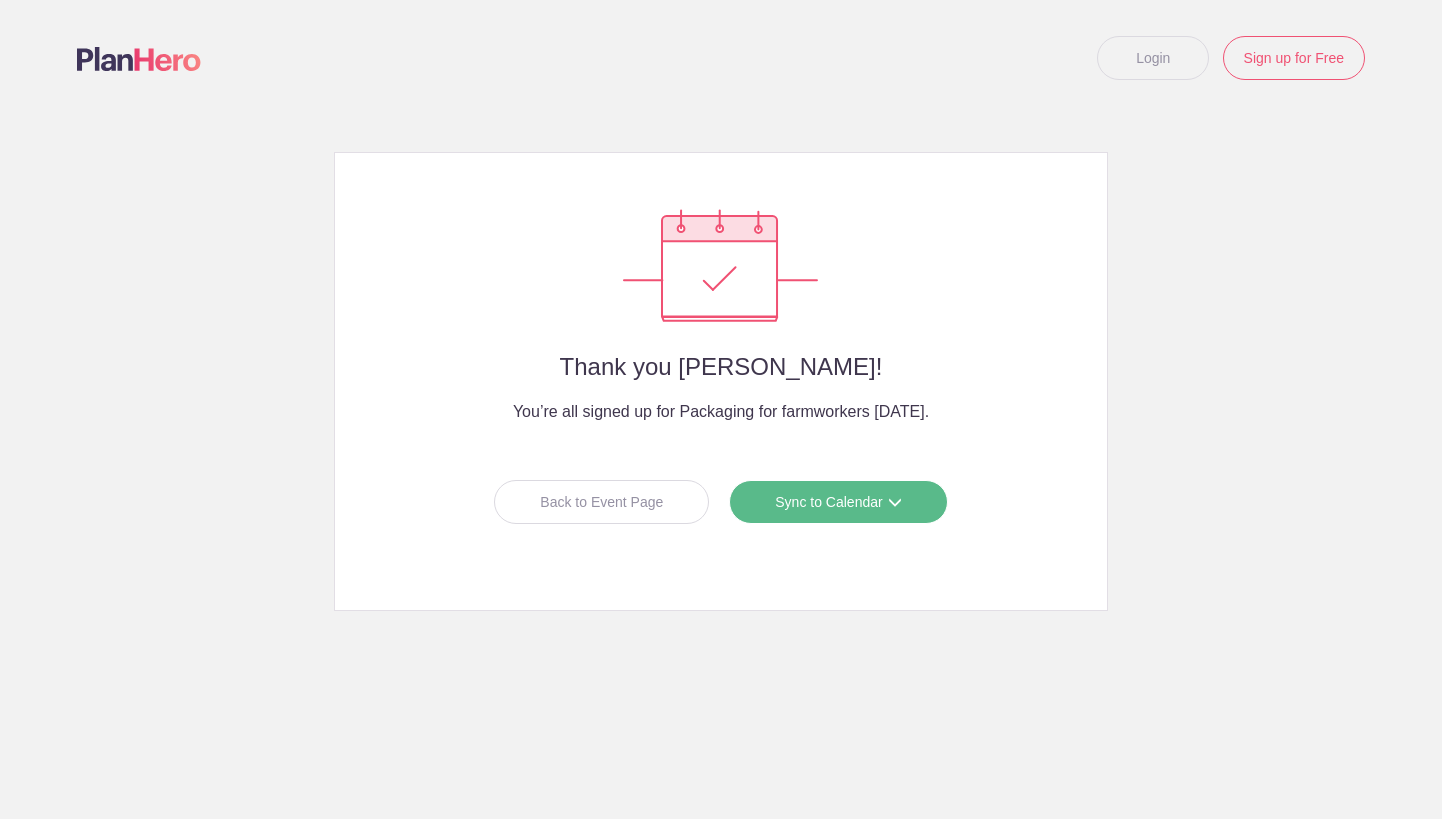 scroll, scrollTop: 0, scrollLeft: 0, axis: both 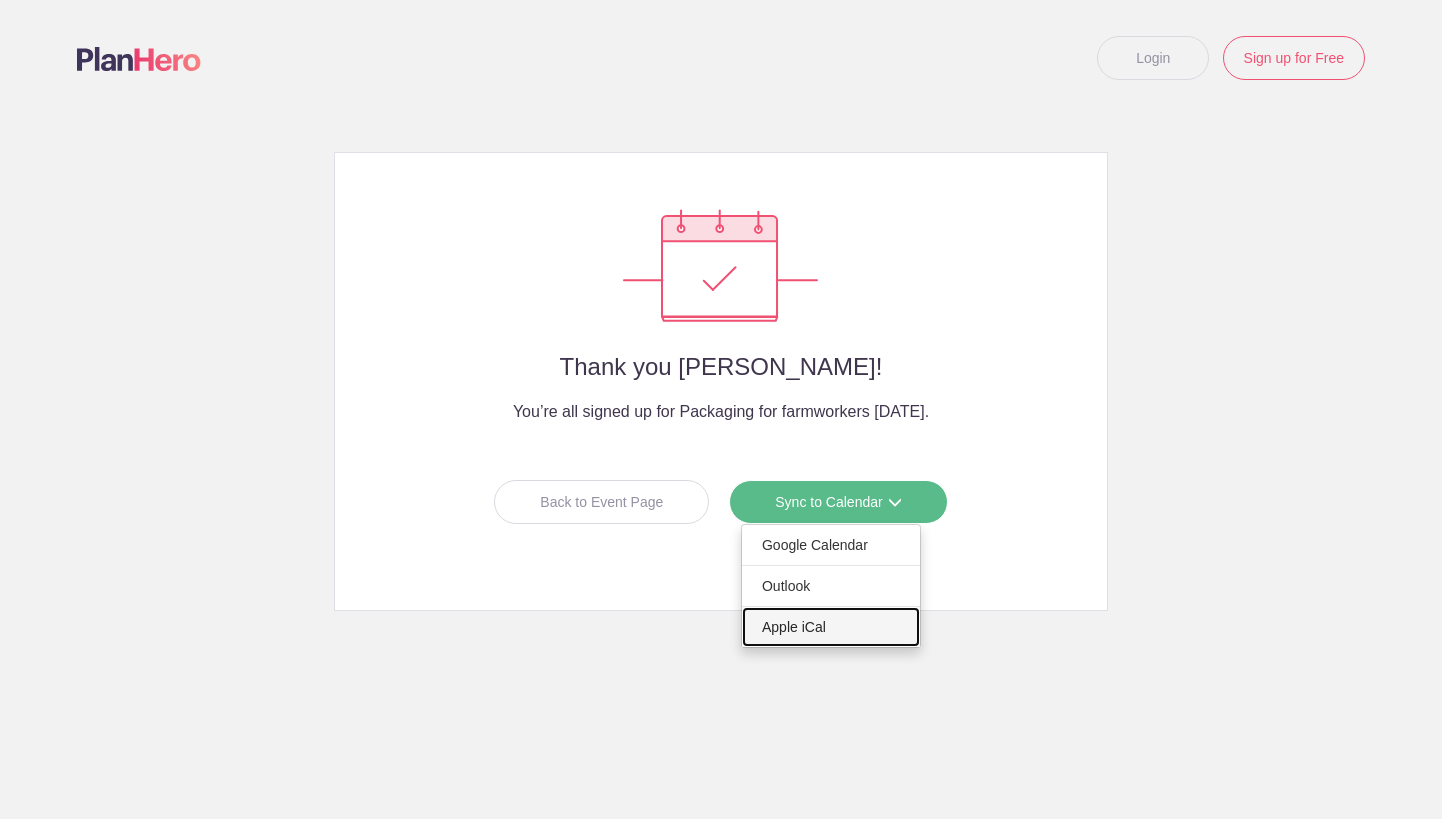 click on "Apple iCal" at bounding box center (831, 627) 